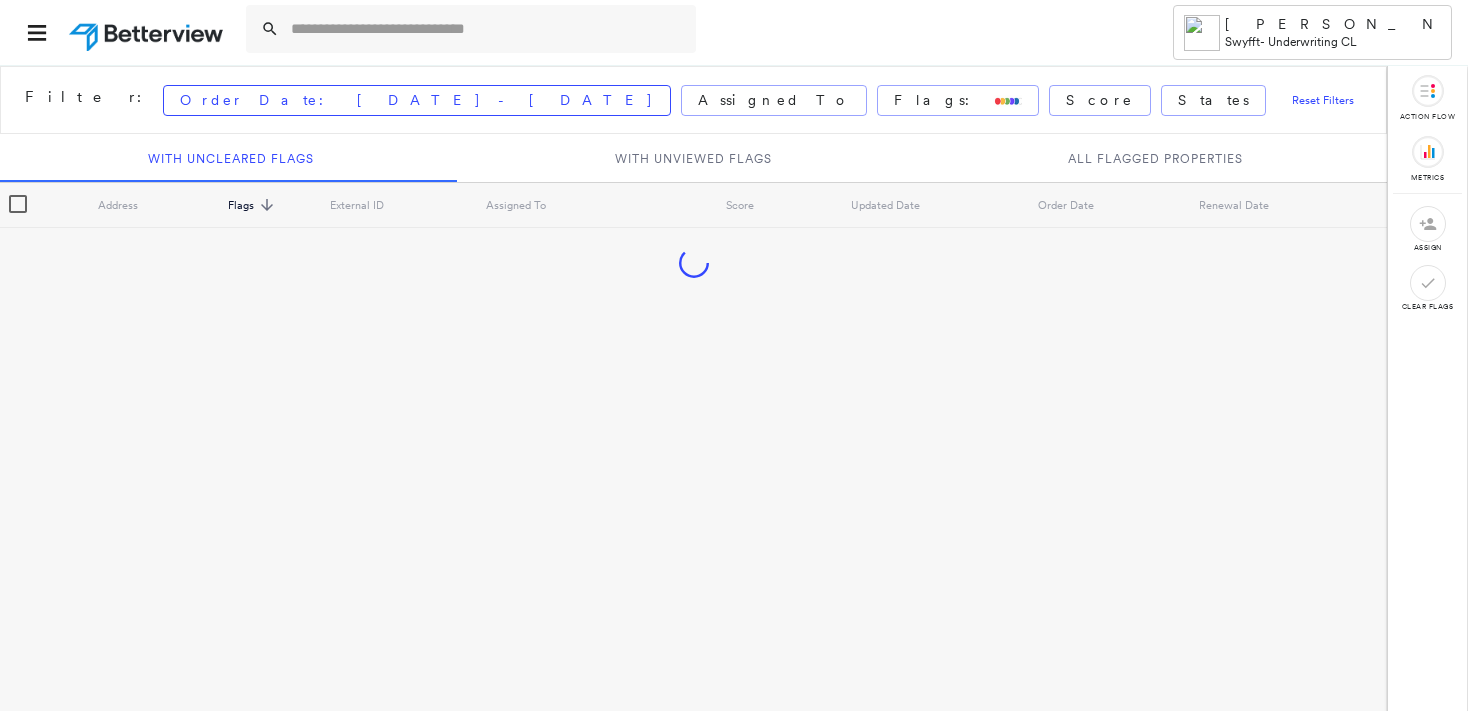 scroll, scrollTop: 0, scrollLeft: 0, axis: both 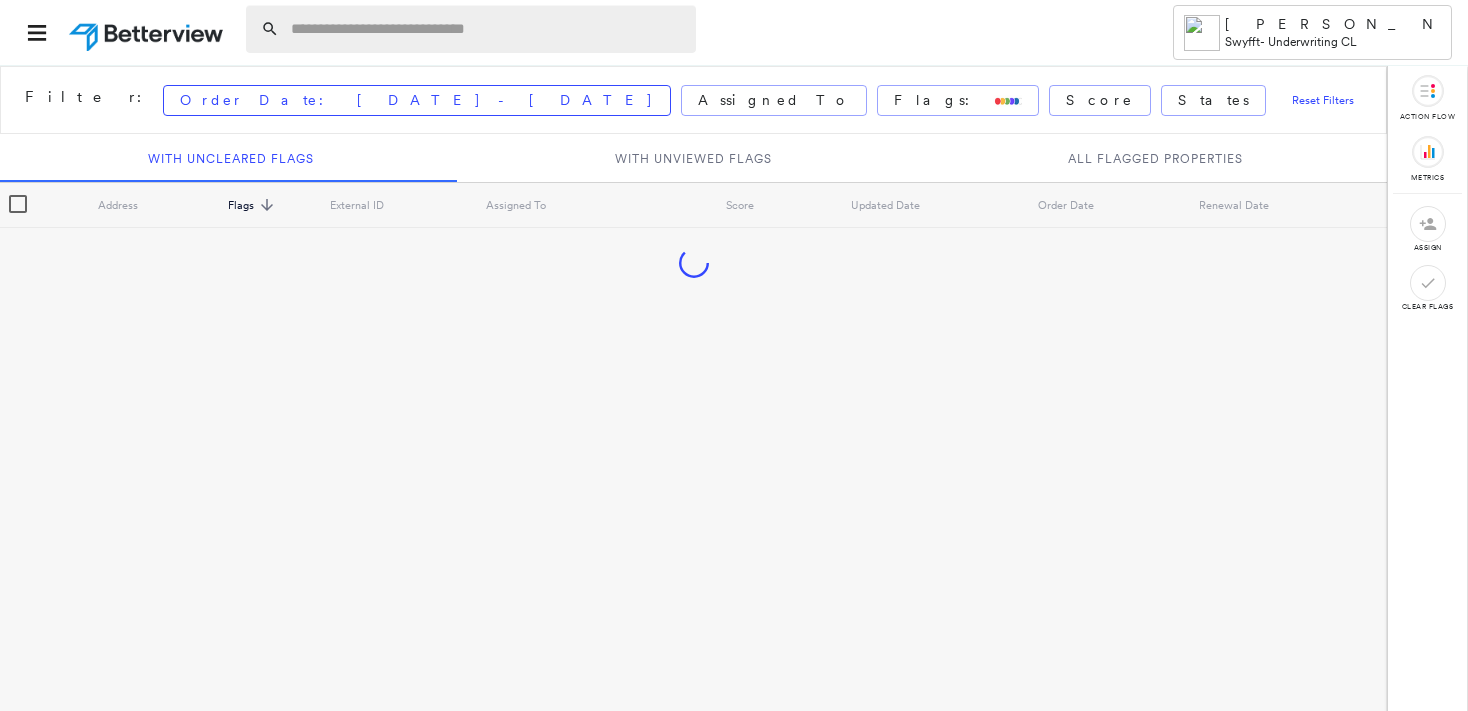 click at bounding box center (487, 29) 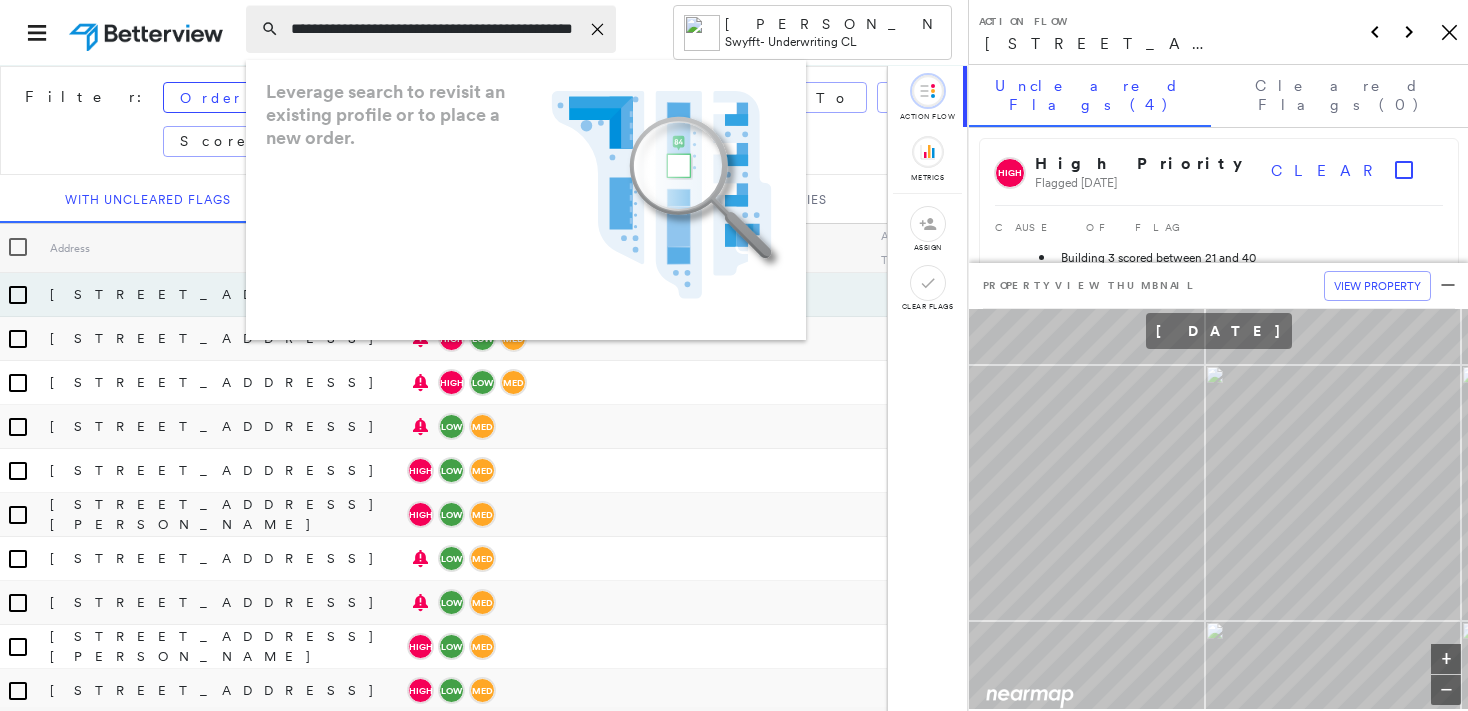 scroll, scrollTop: 0, scrollLeft: 57, axis: horizontal 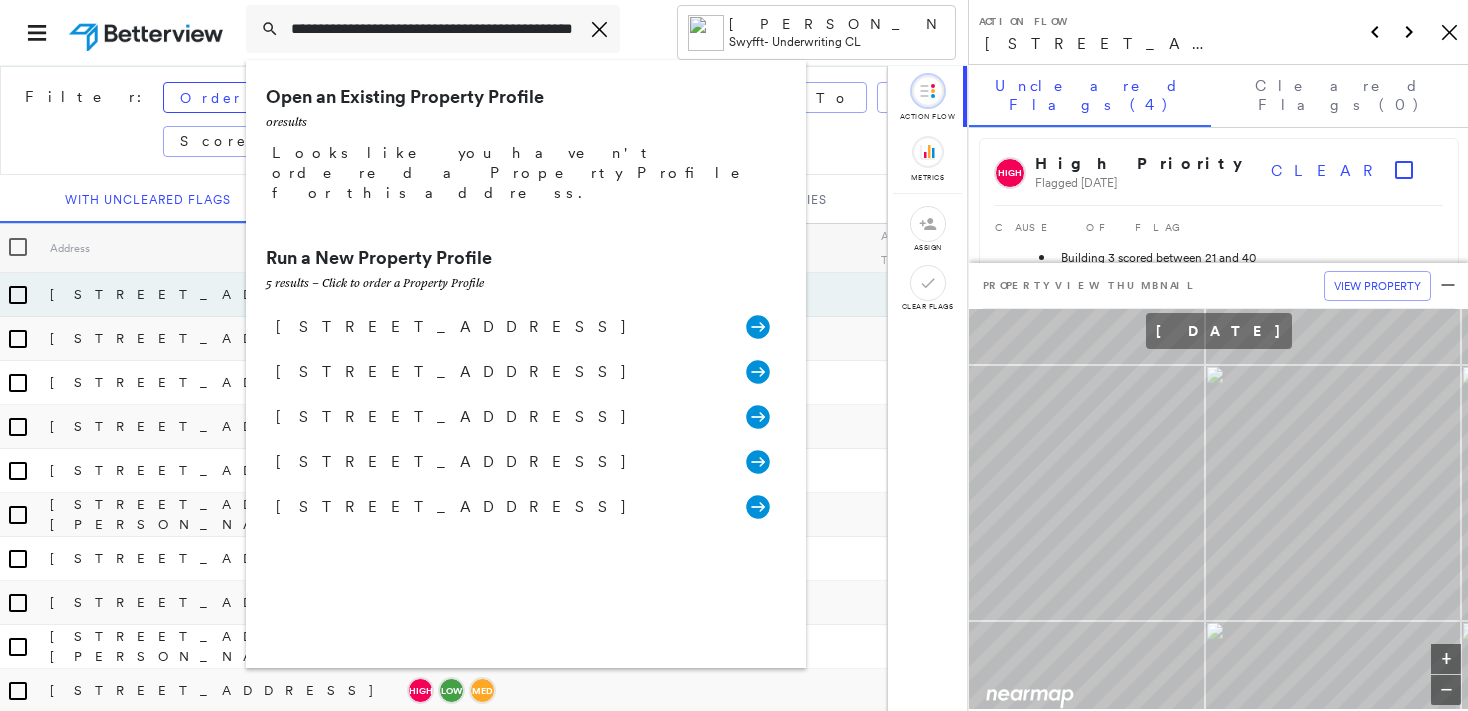 drag, startPoint x: 398, startPoint y: 22, endPoint x: 82, endPoint y: 76, distance: 320.58072 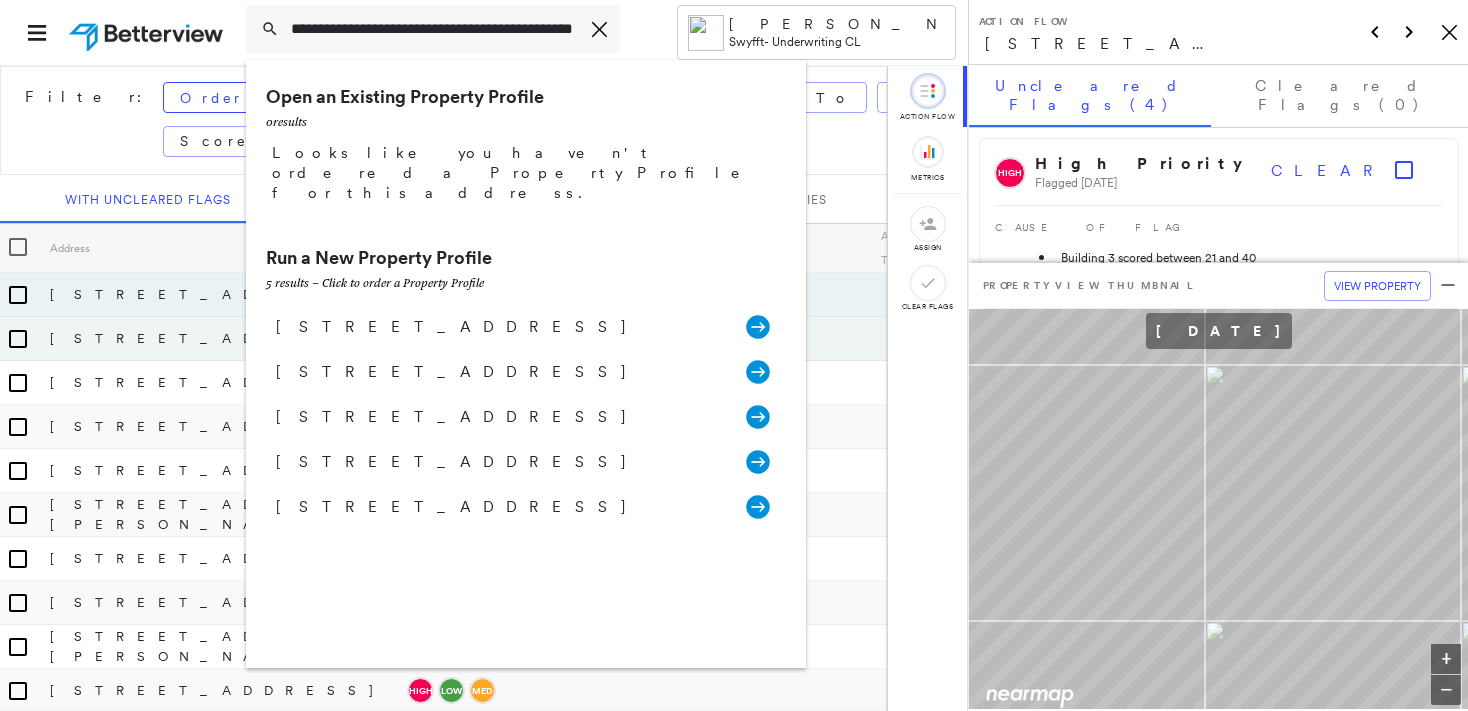 type on "**********" 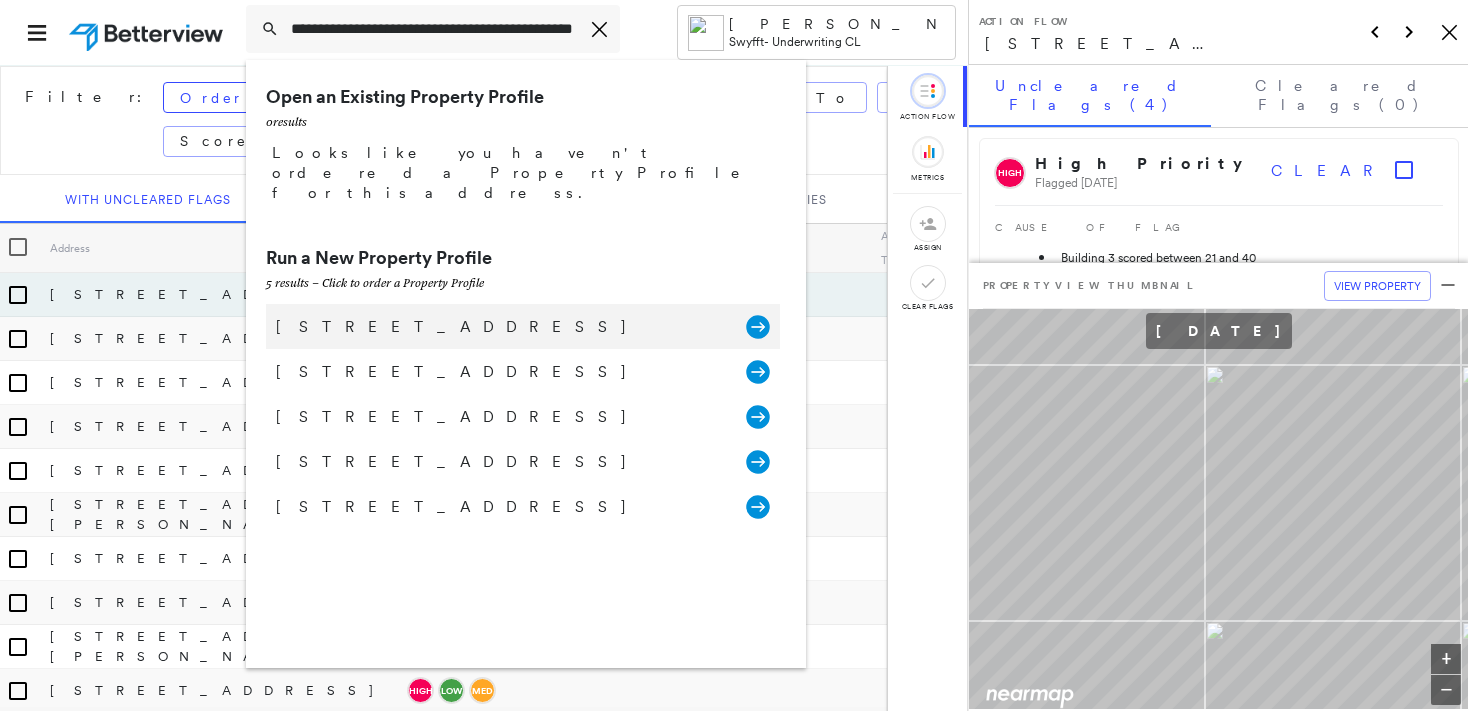 click on "[STREET_ADDRESS]" at bounding box center [501, 327] 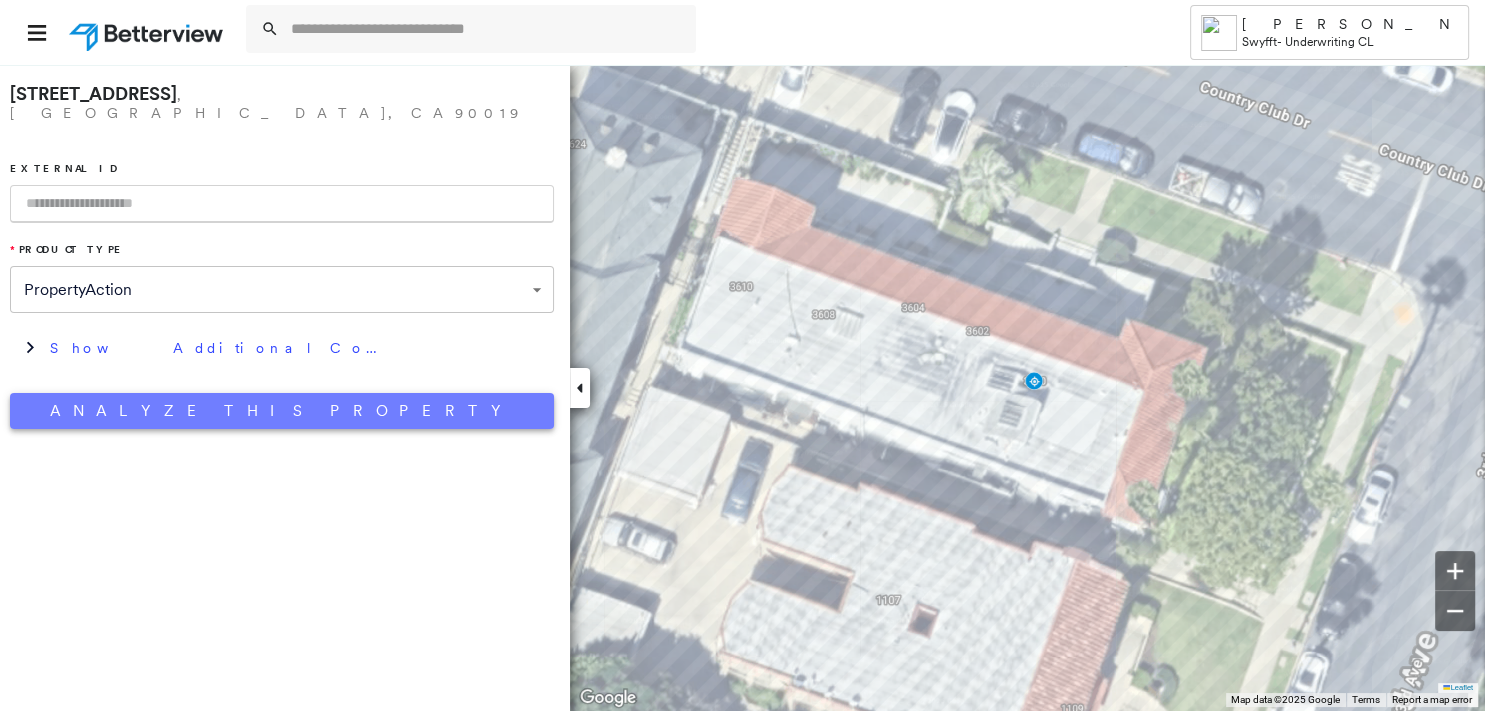 click on "Analyze This Property" at bounding box center [282, 411] 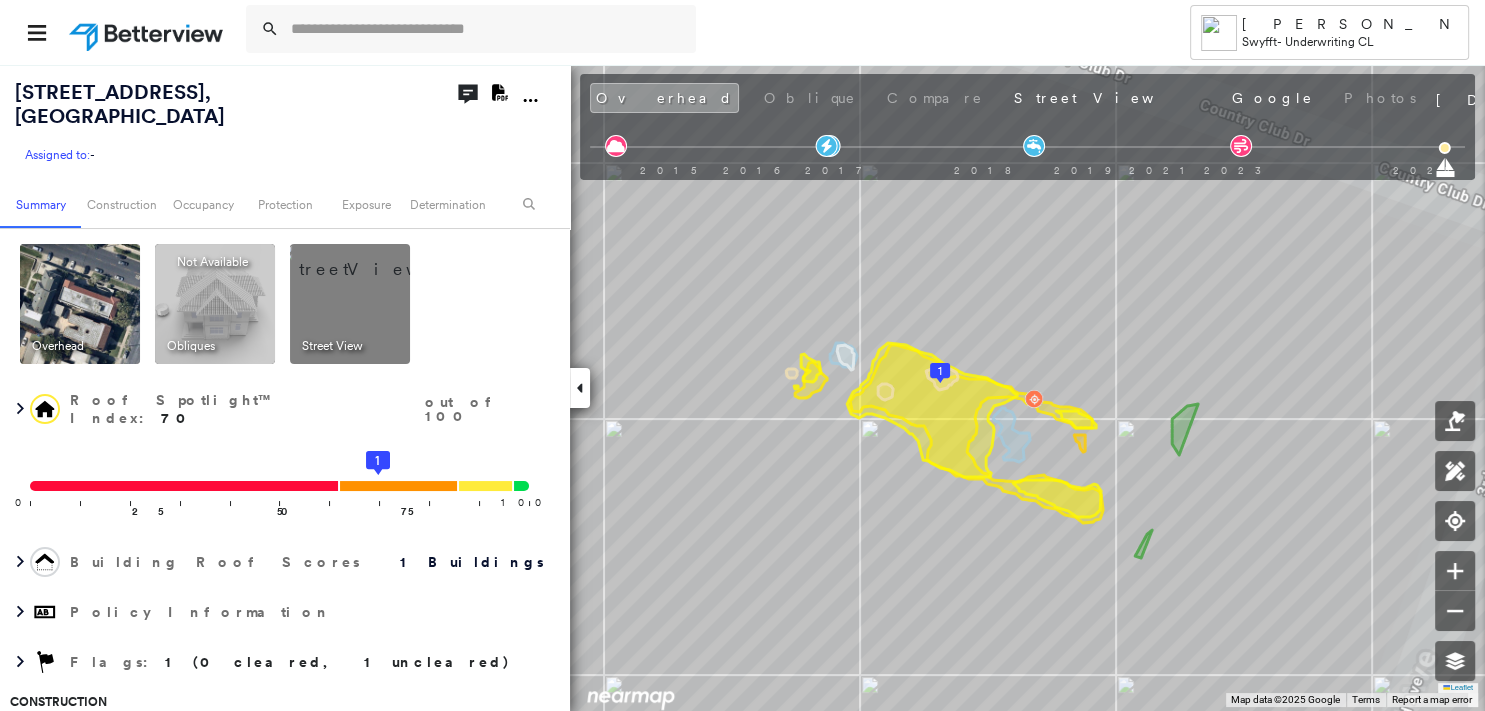 click 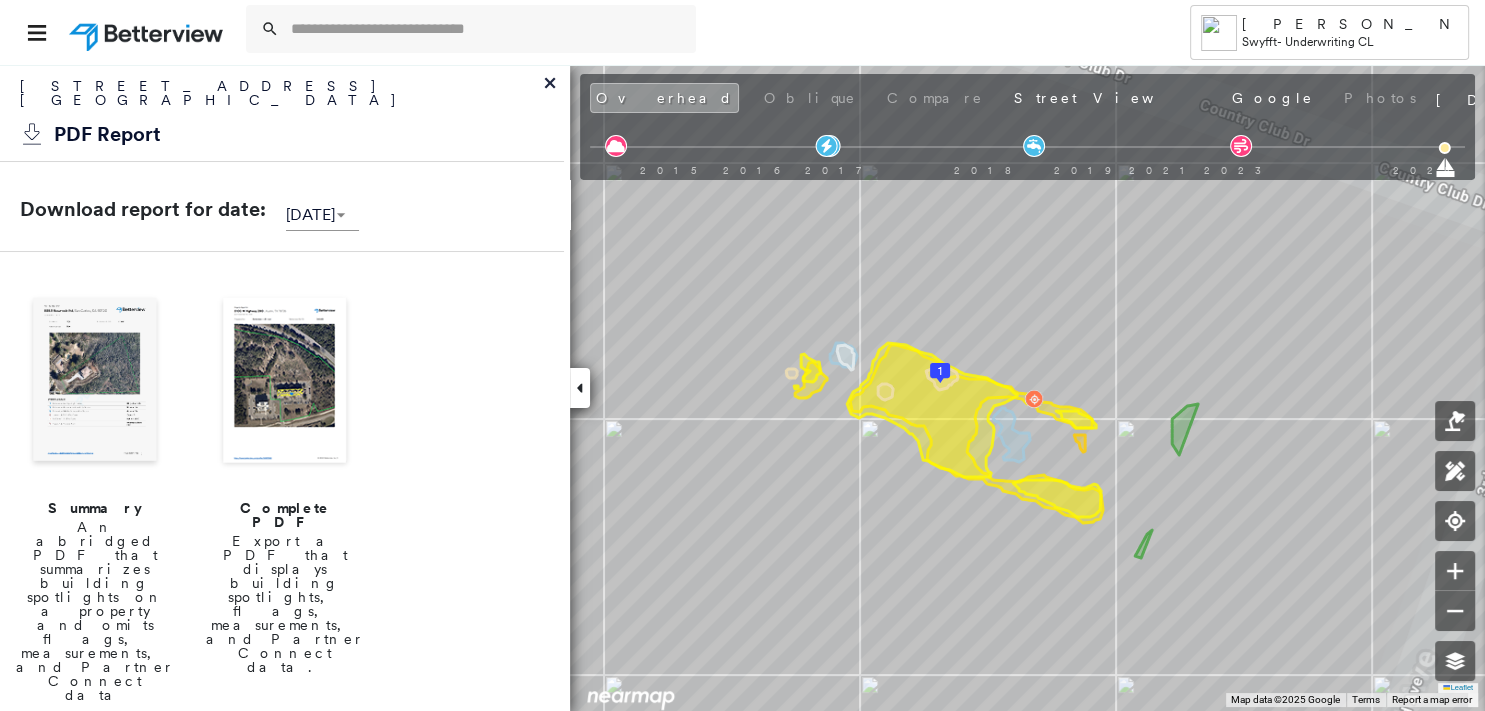 click at bounding box center (95, 382) 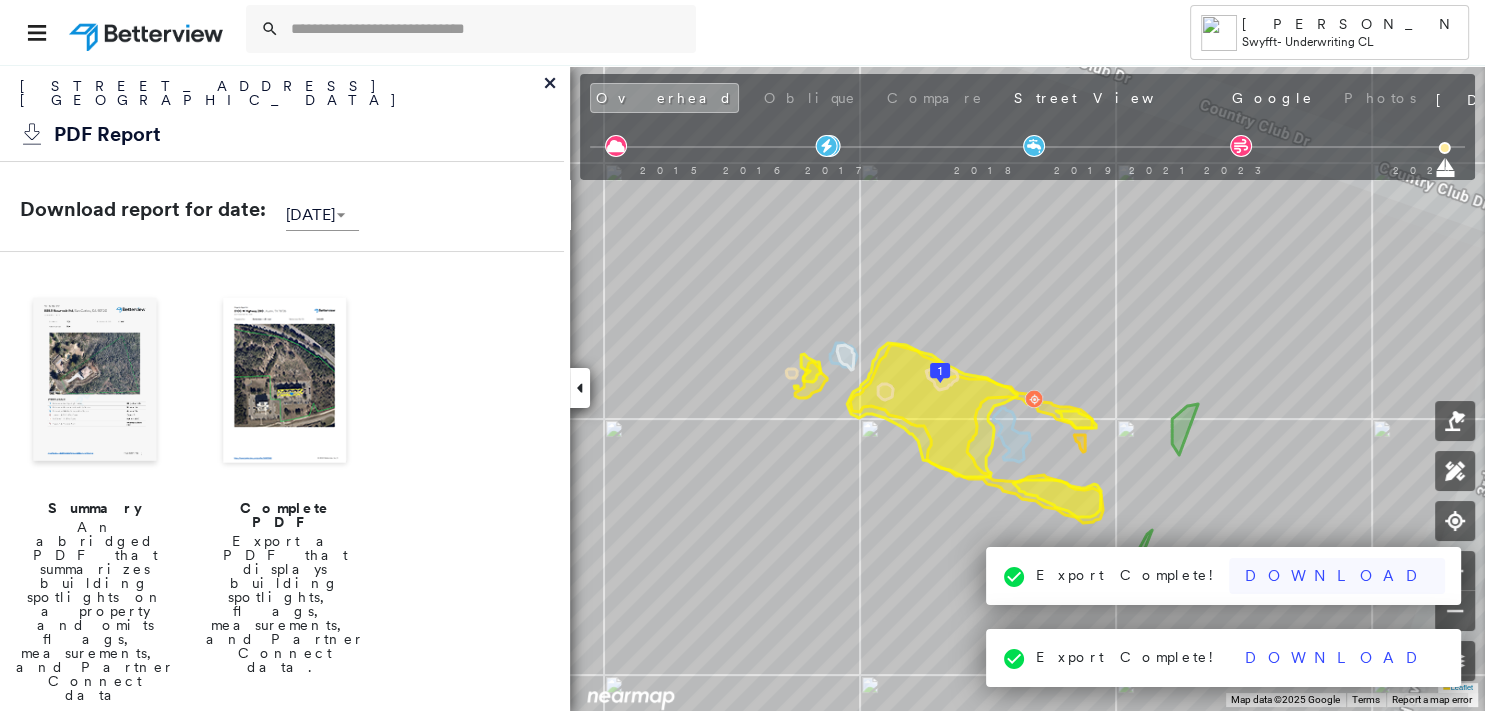 click on "Download" at bounding box center (1337, 576) 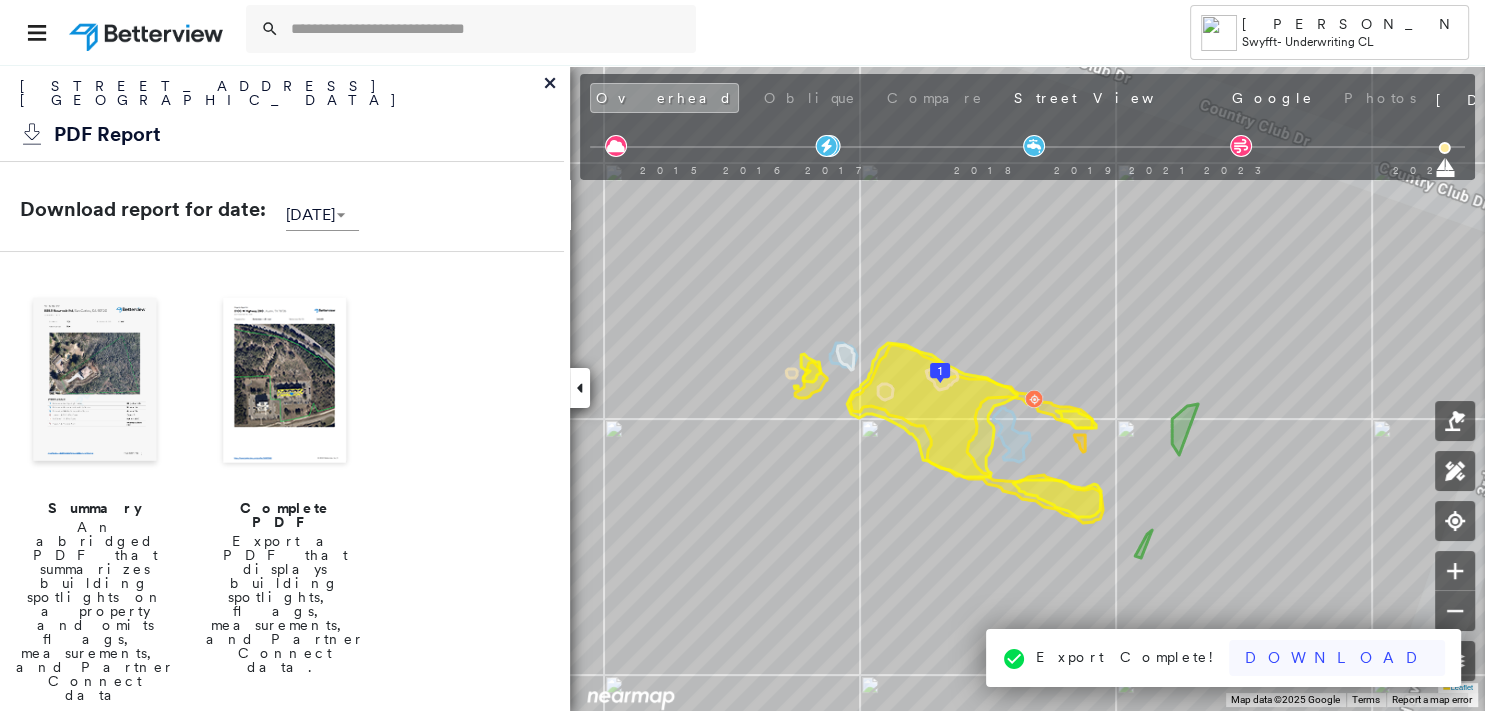 click on "Download" at bounding box center [1337, 658] 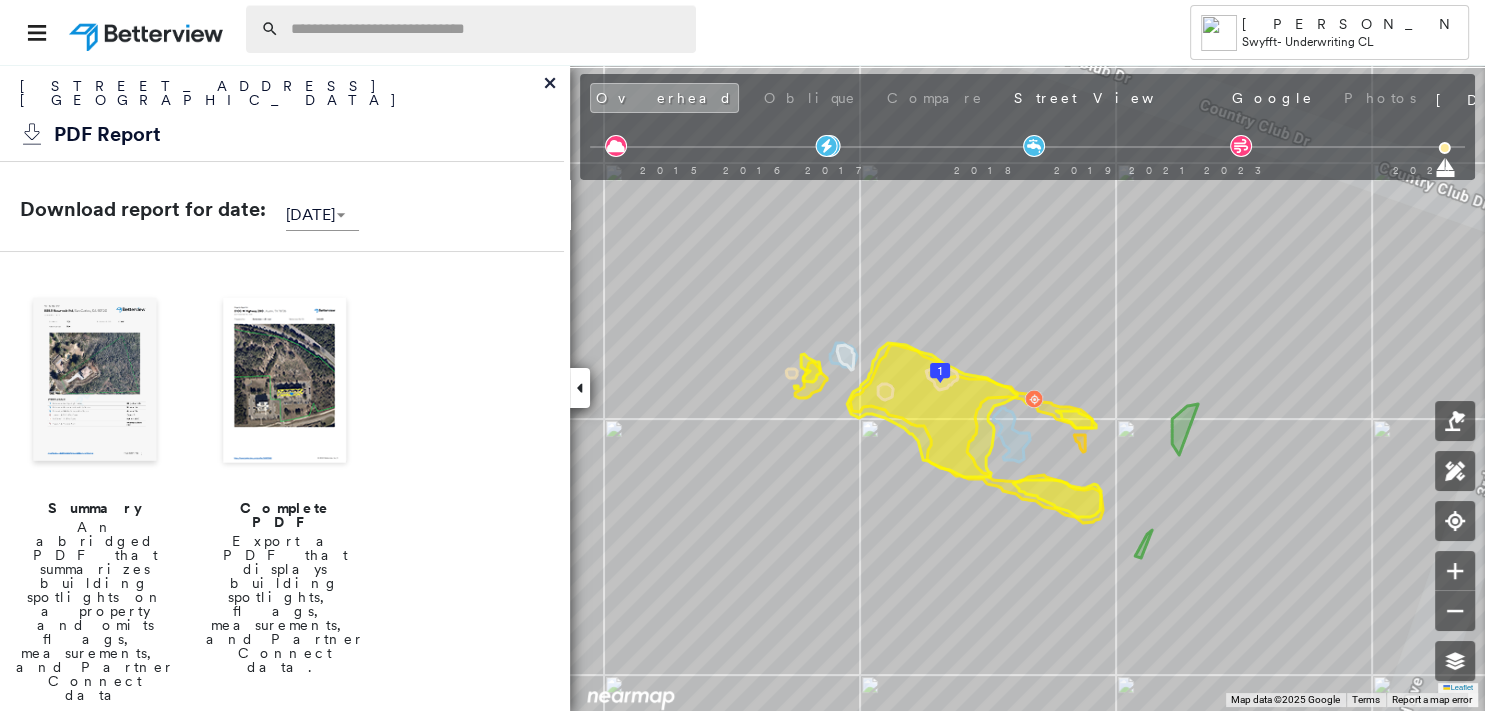 click at bounding box center (487, 29) 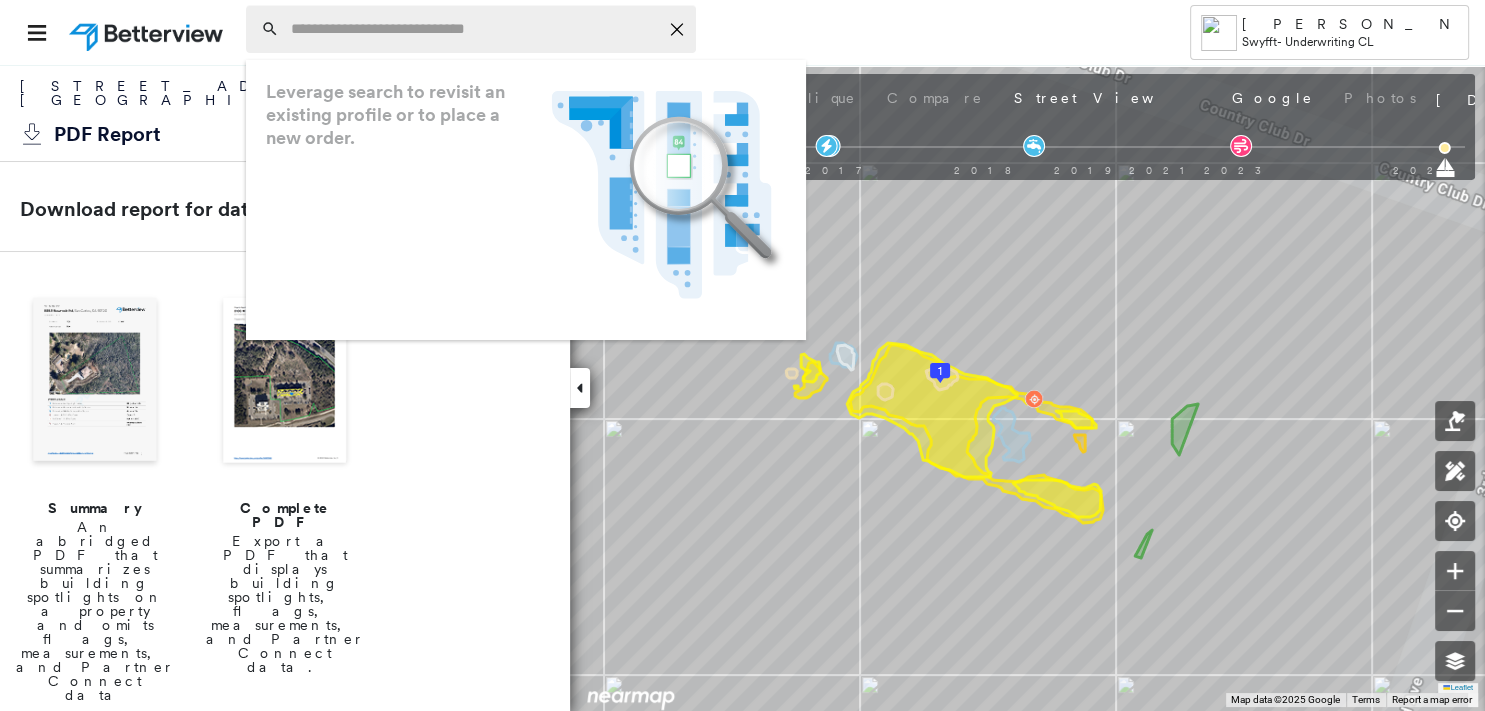 paste on "**********" 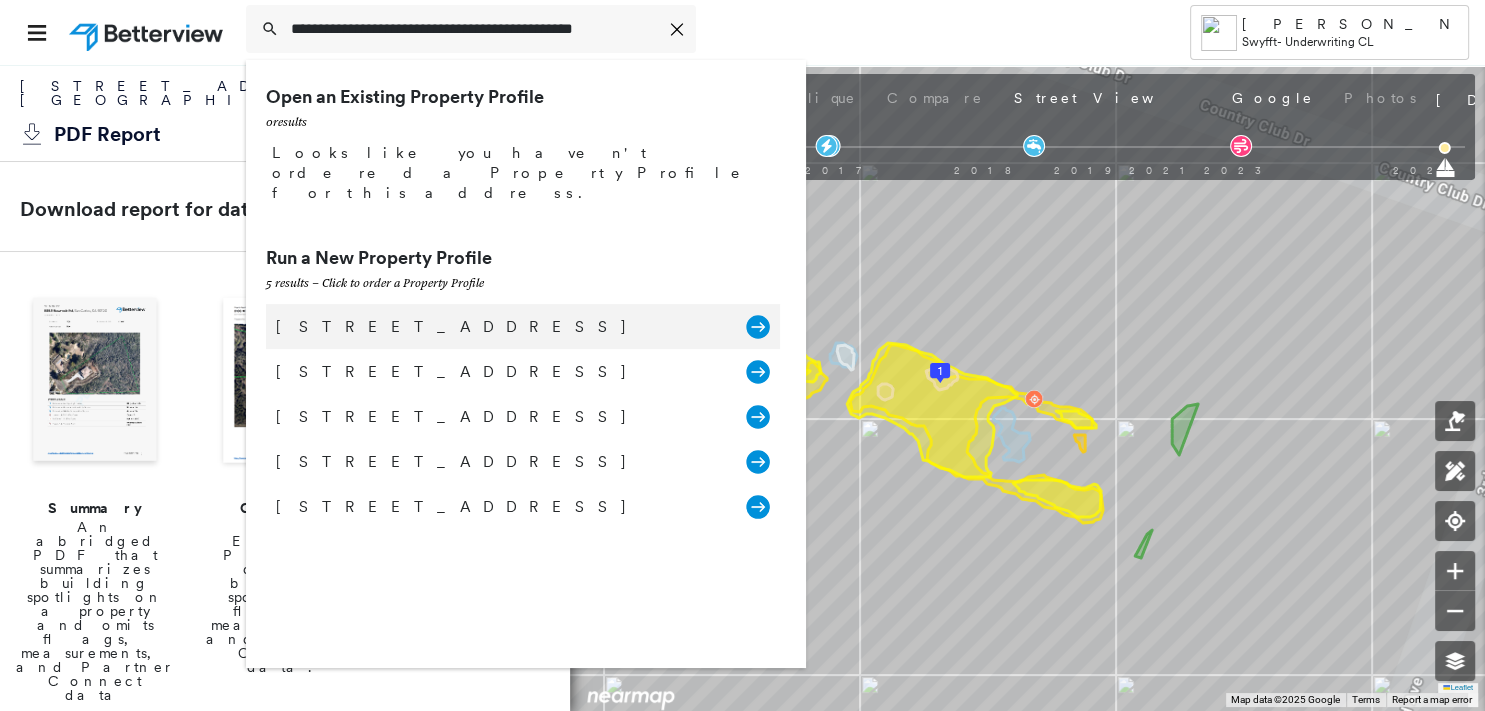 type on "**********" 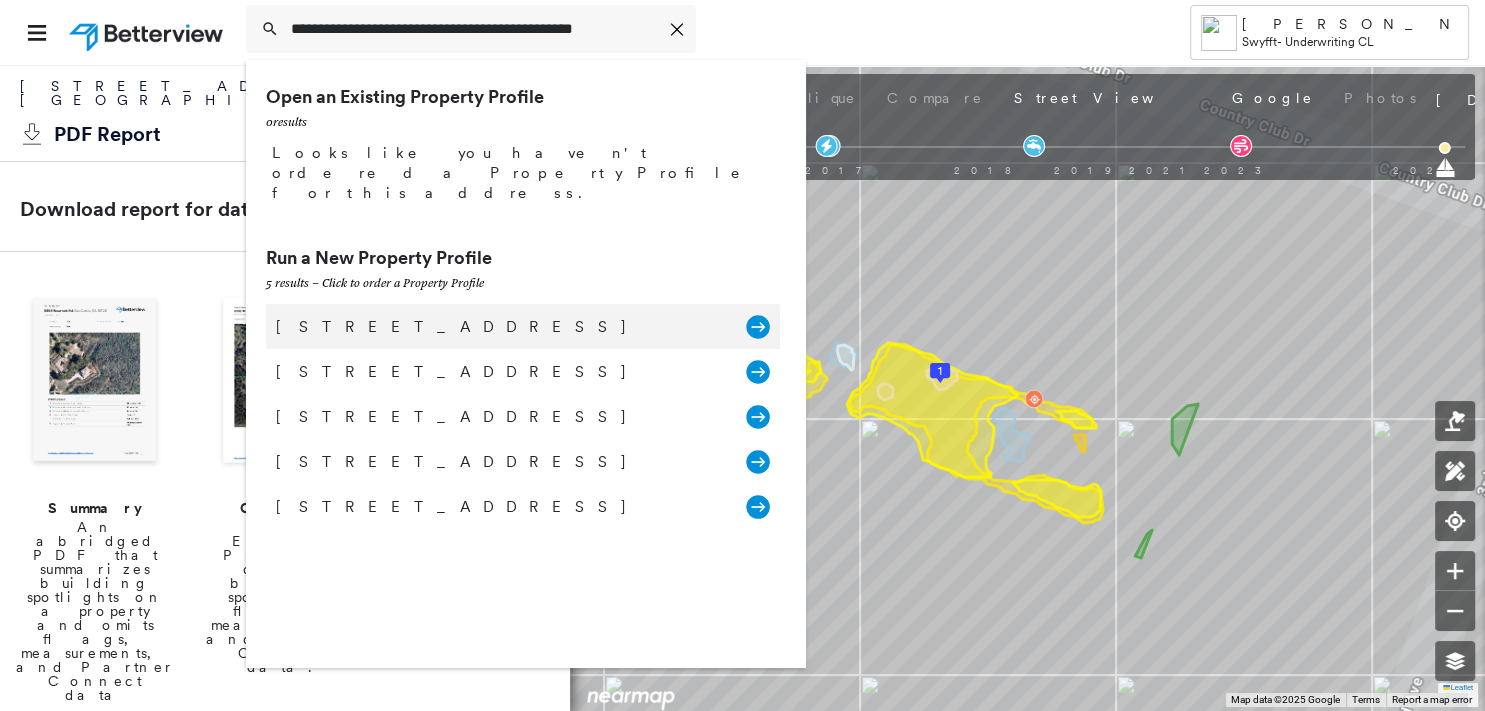 click on "[STREET_ADDRESS]" at bounding box center (501, 327) 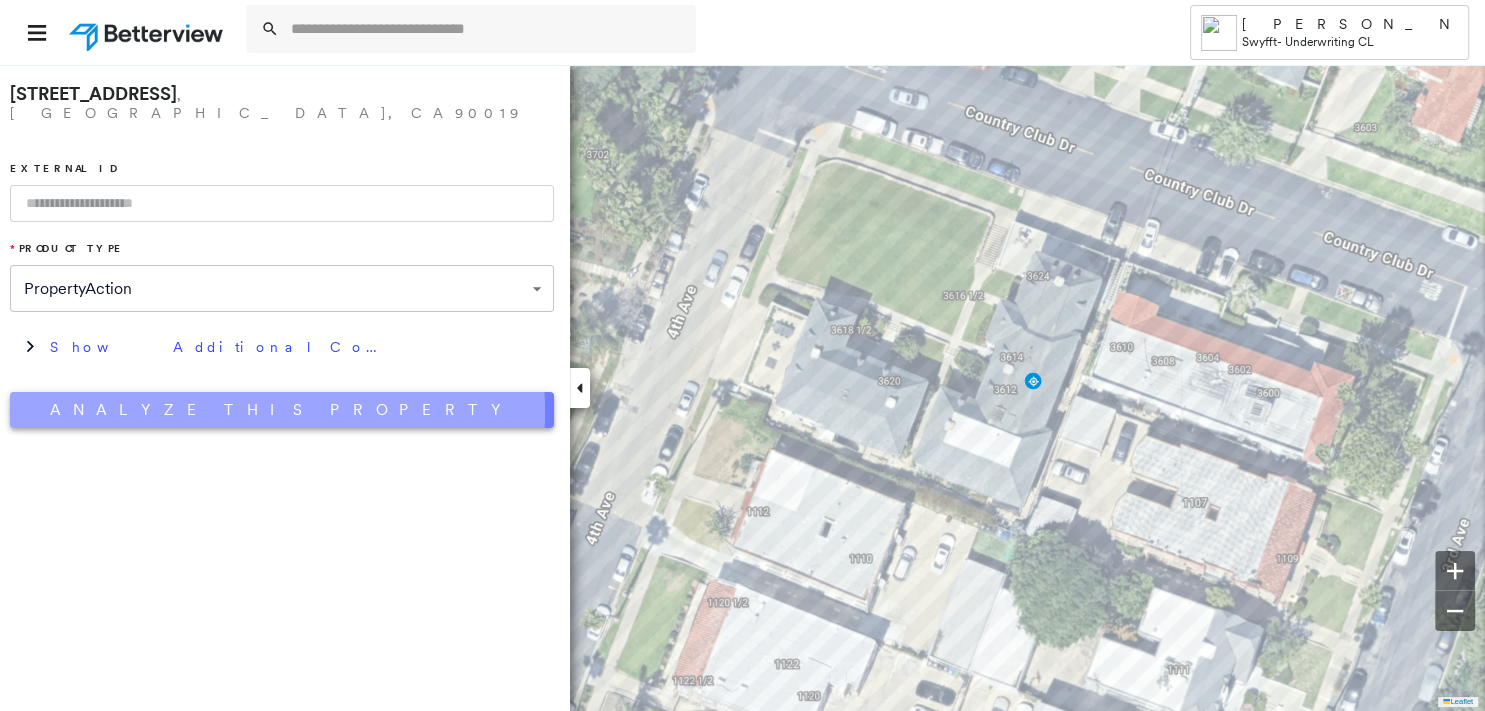click on "Analyze This Property" at bounding box center (282, 410) 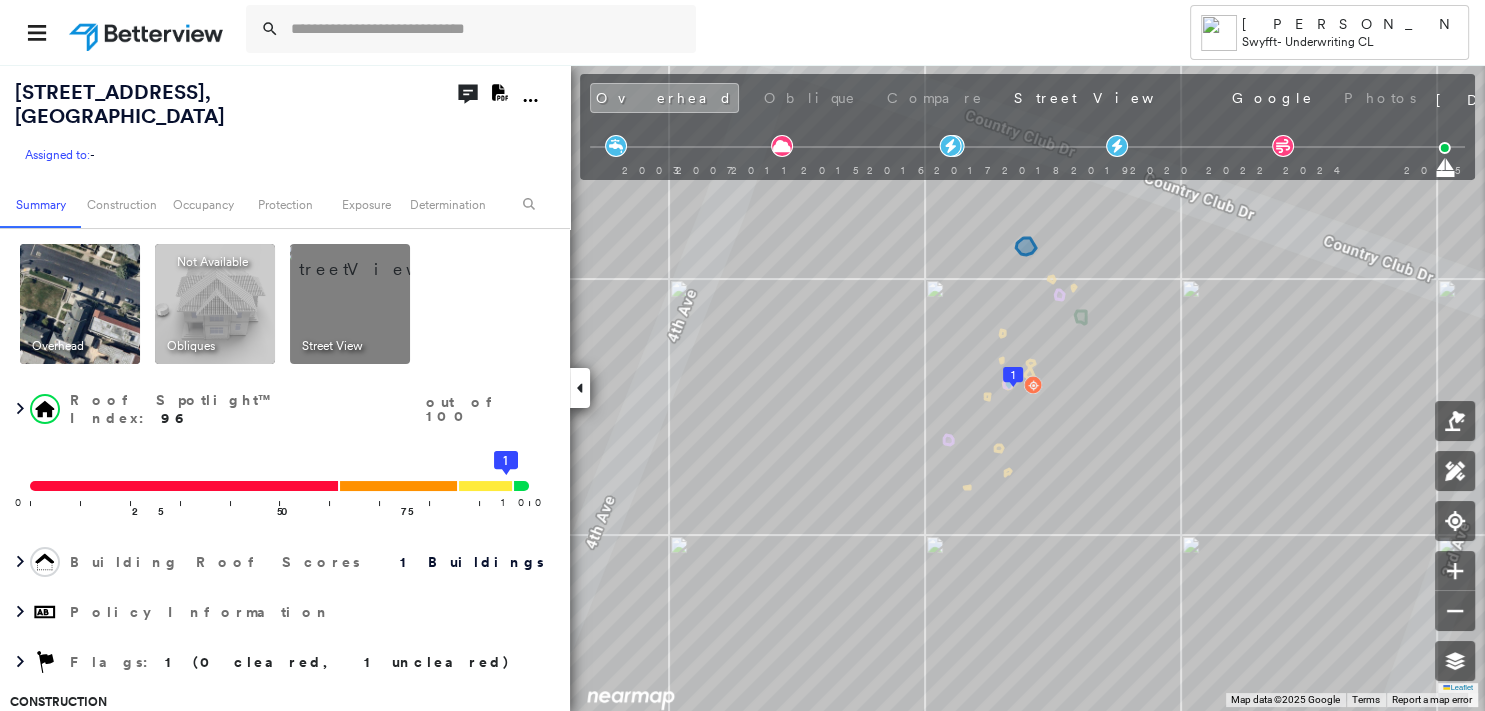 click 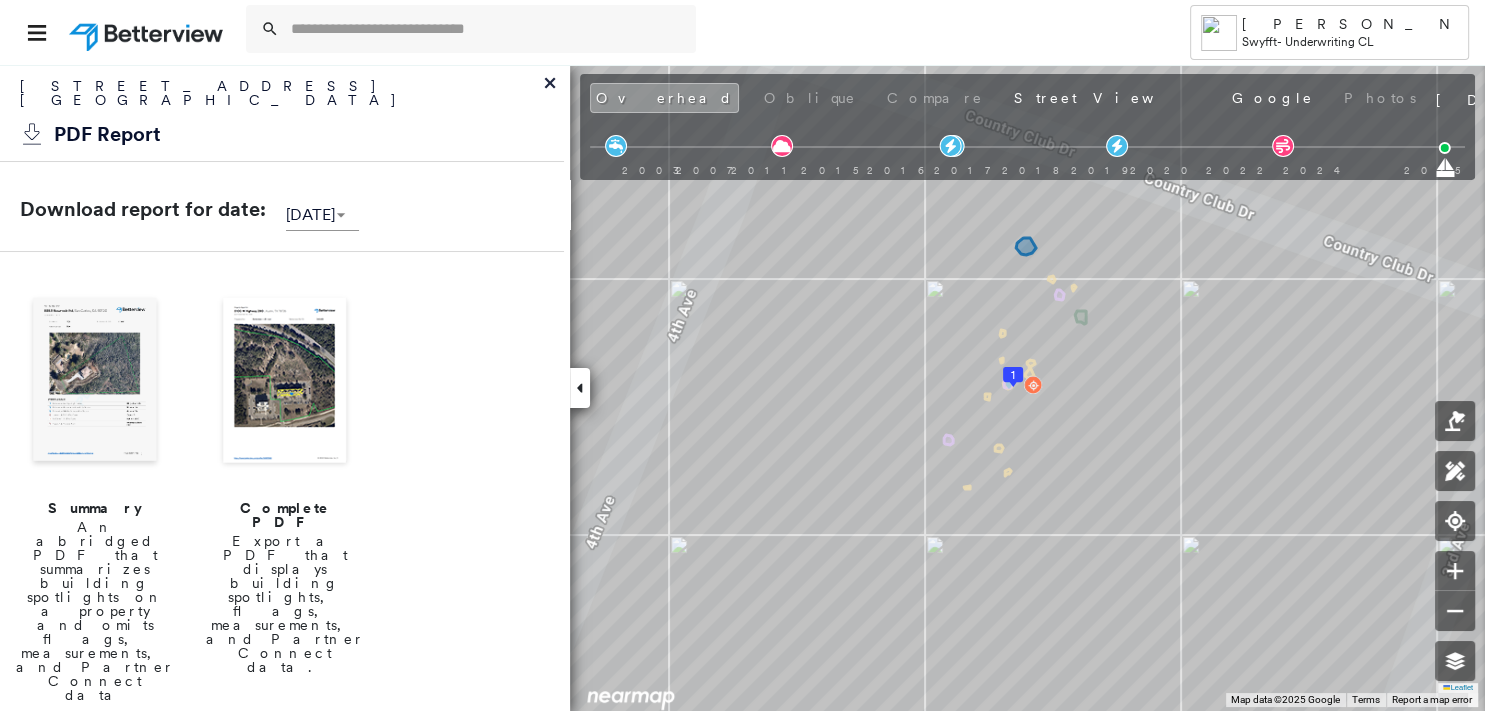 click at bounding box center [95, 382] 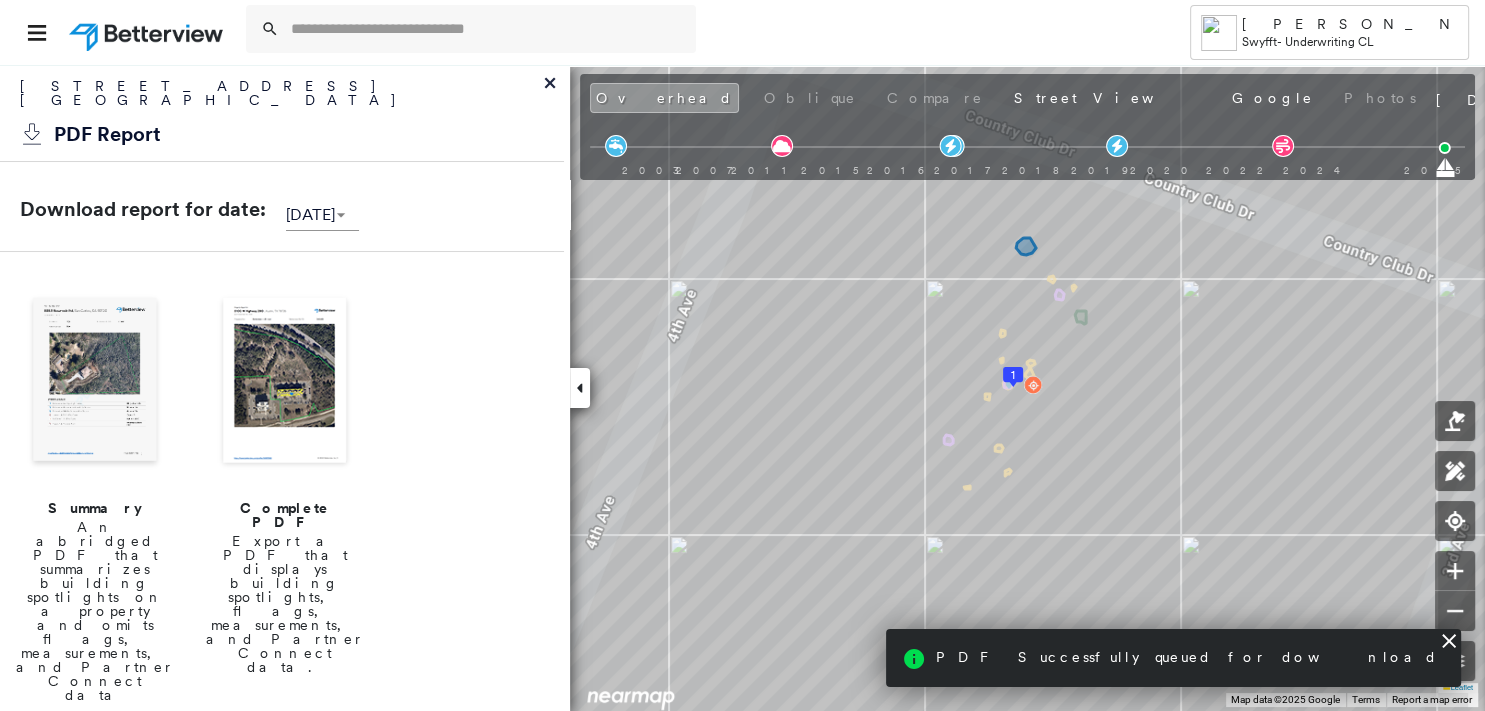 click at bounding box center (95, 382) 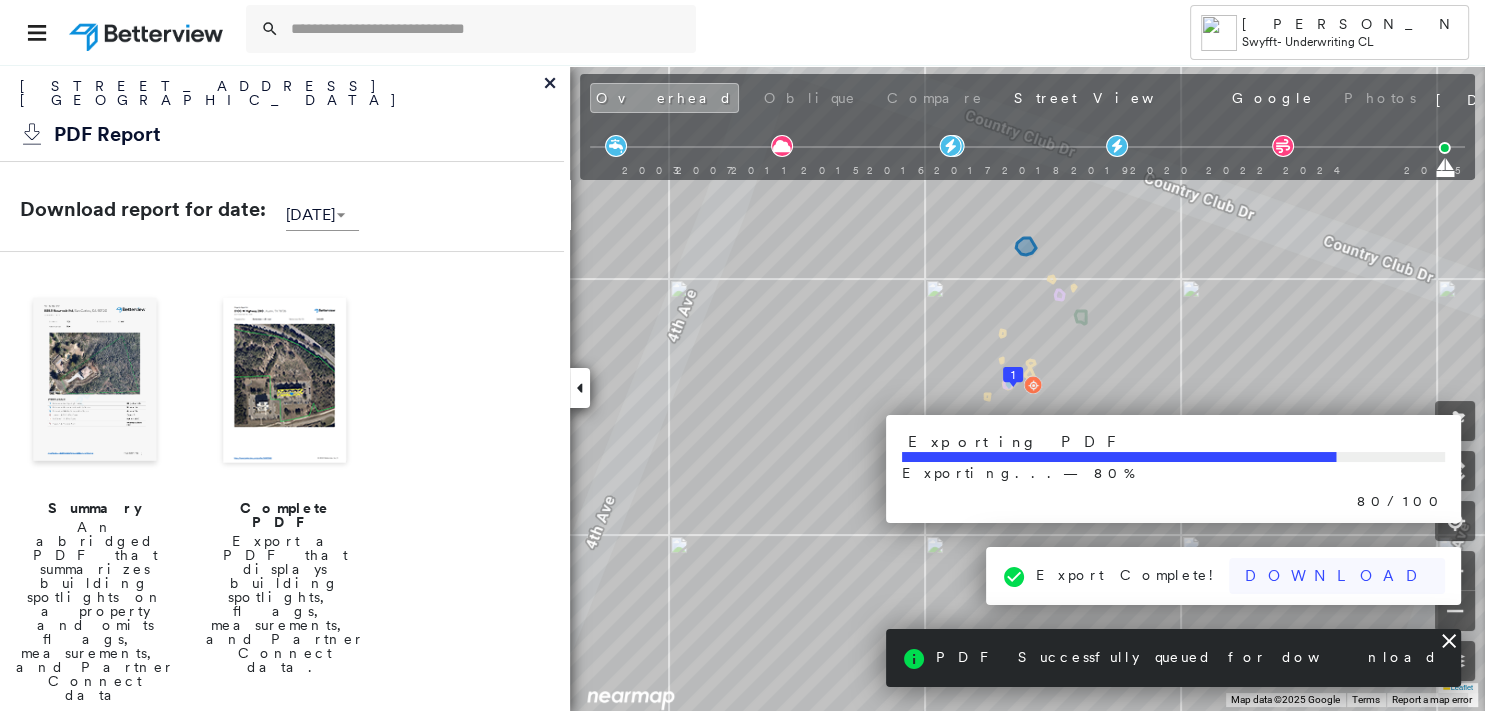 click on "[PERSON_NAME] Swyfft  -   Underwriting CL [STREET_ADDRESS] Assigned to:  - Assigned to:  - Assigned to:  - Open Comments Download PDF Report Summary Construction Occupancy Protection Exposure Determination Overhead Obliques Not Available ; Street View Roof Spotlight™ Index :  96 out of 100 0 100 25 50 75 1 Building Roof Scores 1 Buildings Policy Information Flags :  1 (0 cleared, 1 uncleared) Construction Roof Spotlights :  Chimney, Vent, Satellite Dish, Roof Equipment Property Features :  Patio Furniture Roof Size & Shape :  1 building  - Mansard | Asphalt Shingle Assessor and MLS Details BuildZoom - Building Permit Data and Analysis Occupancy Ownership Place Detail Protection Exposure FEMA Risk Index Wind Additional Perils Proximity Alerts :  Chimney Tree Fall Risk:  Present   Determination Flags :  1 (0 cleared, 1 uncleared) Uncleared Flags (1) Cleared Flags  (0) LOW Low Priority Flagged [DATE] Clear Action Taken New Entry History Quote/New Business Terms & Conditions" at bounding box center (742, 355) 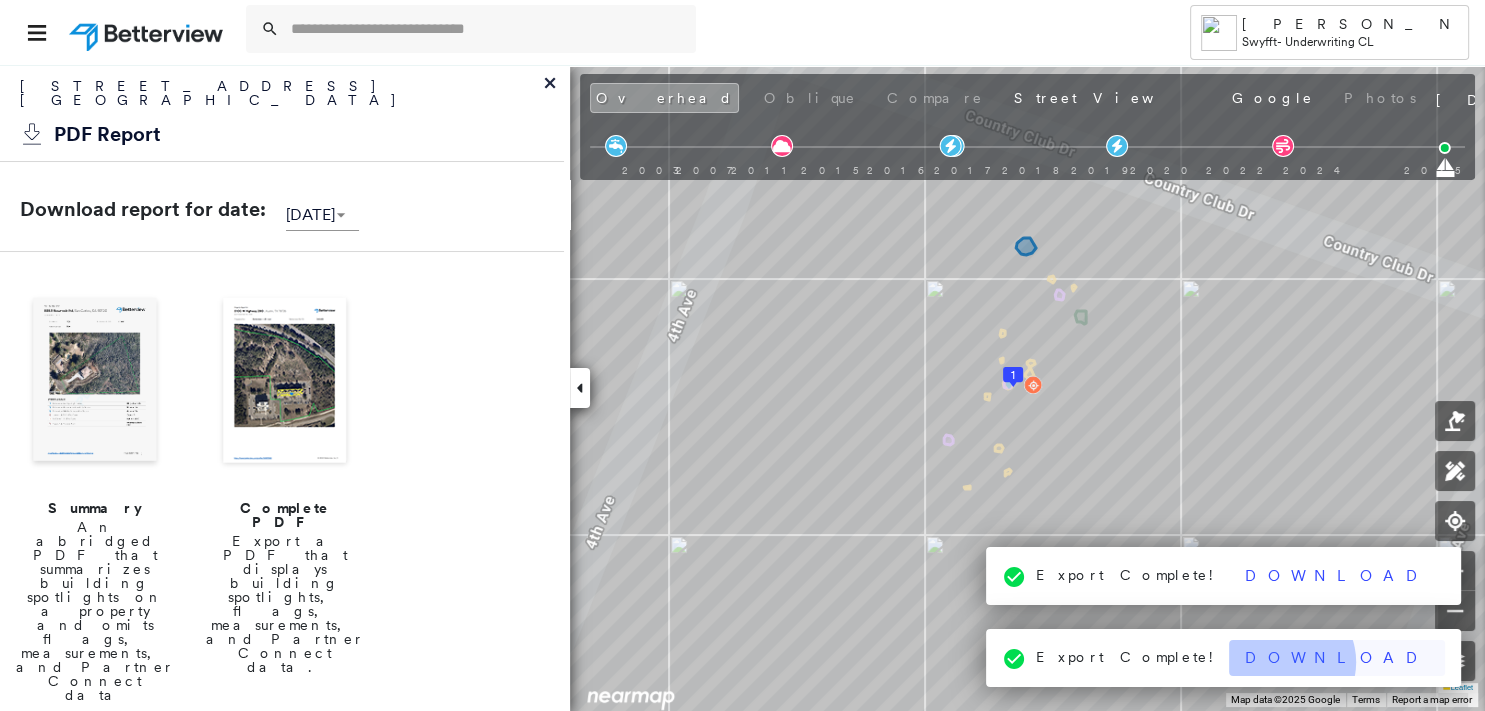 click on "Download" at bounding box center (1337, 658) 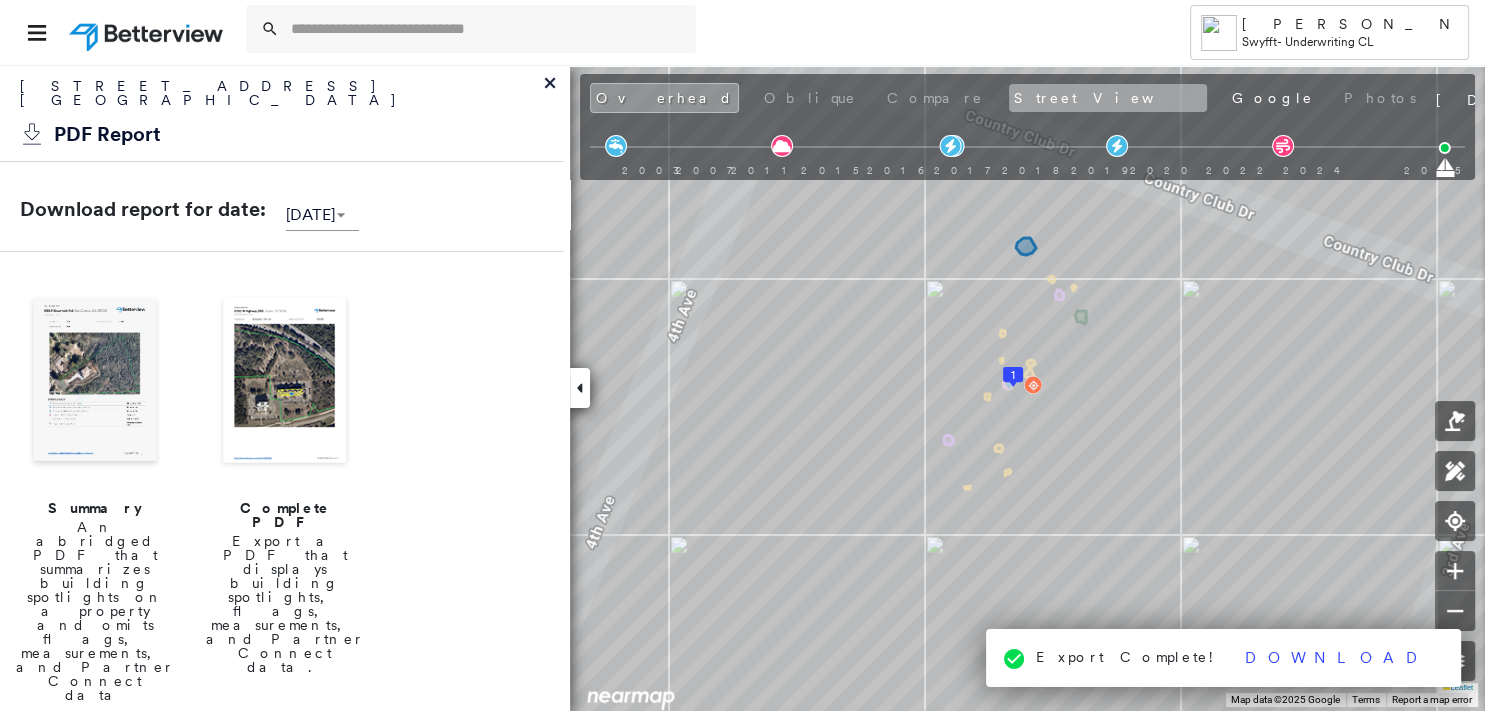 click on "Street View" at bounding box center [1108, 98] 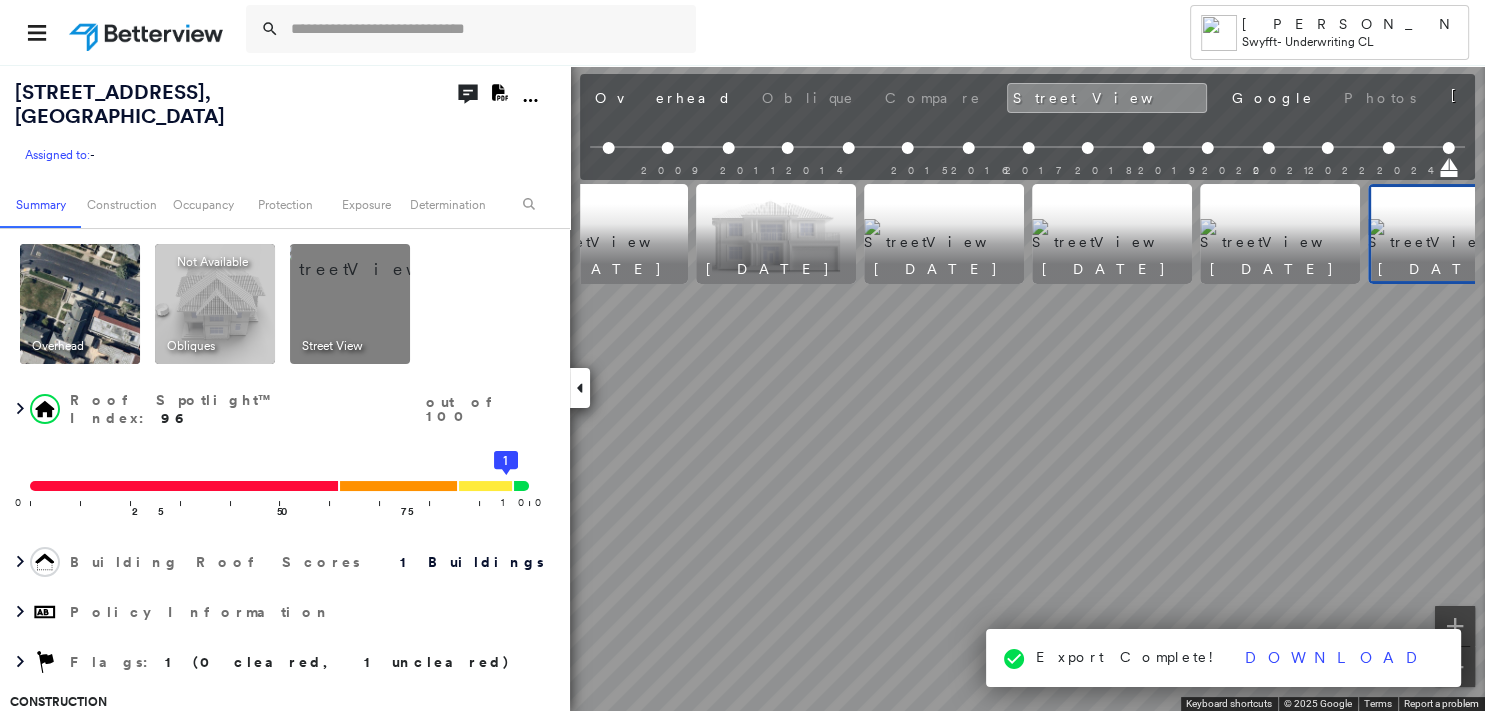 scroll, scrollTop: 0, scrollLeft: 1593, axis: horizontal 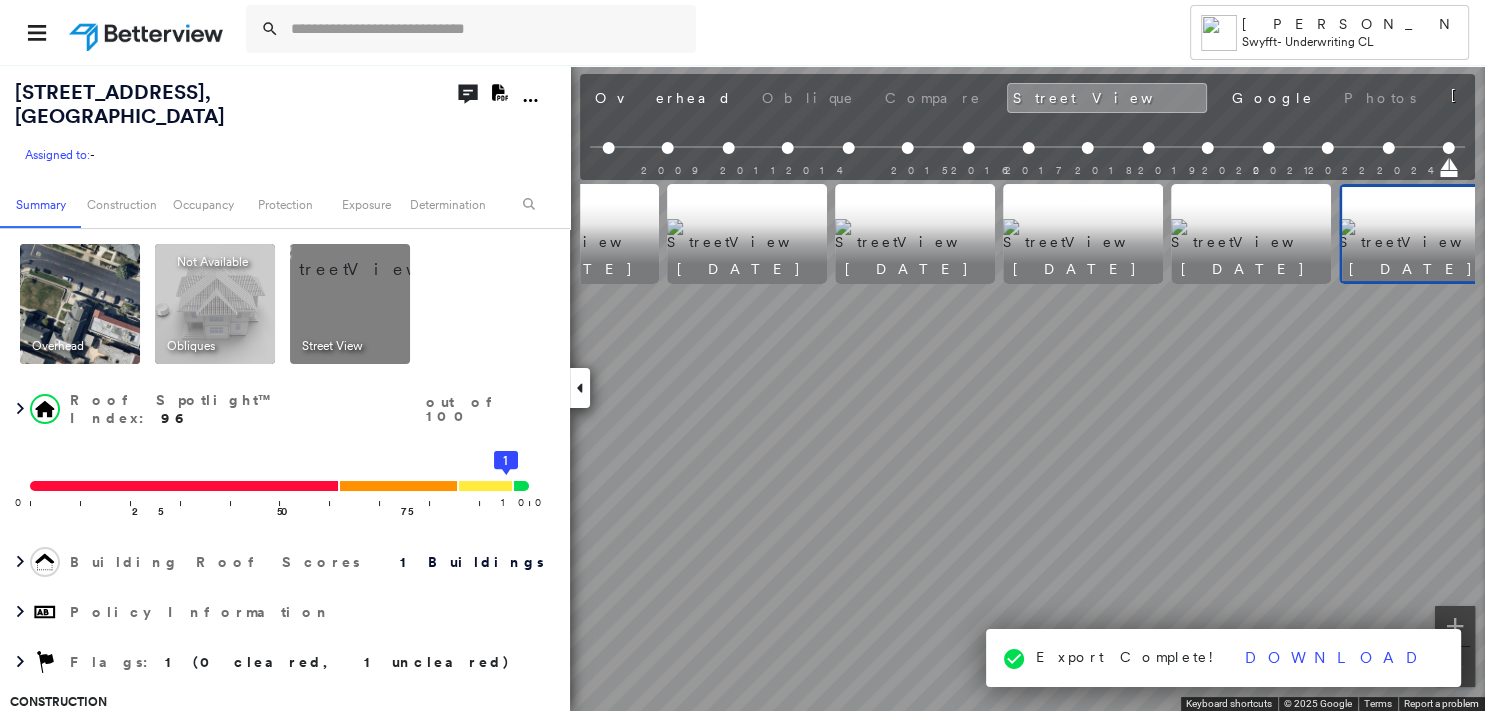 click on "[STREET_ADDRESS] Assigned to:  - Assigned to:  - Assigned to:  - Open Comments Download PDF Report Summary Construction Occupancy Protection Exposure Determination Overhead Obliques Not Available ; Street View Roof Spotlight™ Index :  96 out of 100 0 100 25 50 75 1 Building Roof Scores 1 Buildings Policy Information Flags :  1 (0 cleared, 1 uncleared) Construction Roof Spotlights :  Chimney, Vent, Satellite Dish, Roof Equipment Property Features :  Patio Furniture Roof Size & Shape :  1 building  - Mansard | Asphalt Shingle Assessor and MLS Details BuildZoom - Building Permit Data and Analysis Occupancy Ownership Place Detail Protection Exposure FEMA Risk Index Wind Additional Perils Proximity Alerts :  Chimney Tree Fall Risk:  Present   Determination Flags :  1 (0 cleared, 1 uncleared) Uncleared Flags (1) Cleared Flags  (0) LOW Low Priority Flagged [DATE] Clear Action Taken New Entry History Quote/New Business Terms & Conditions Added ACV Endorsement General Save Renewal" at bounding box center (742, 387) 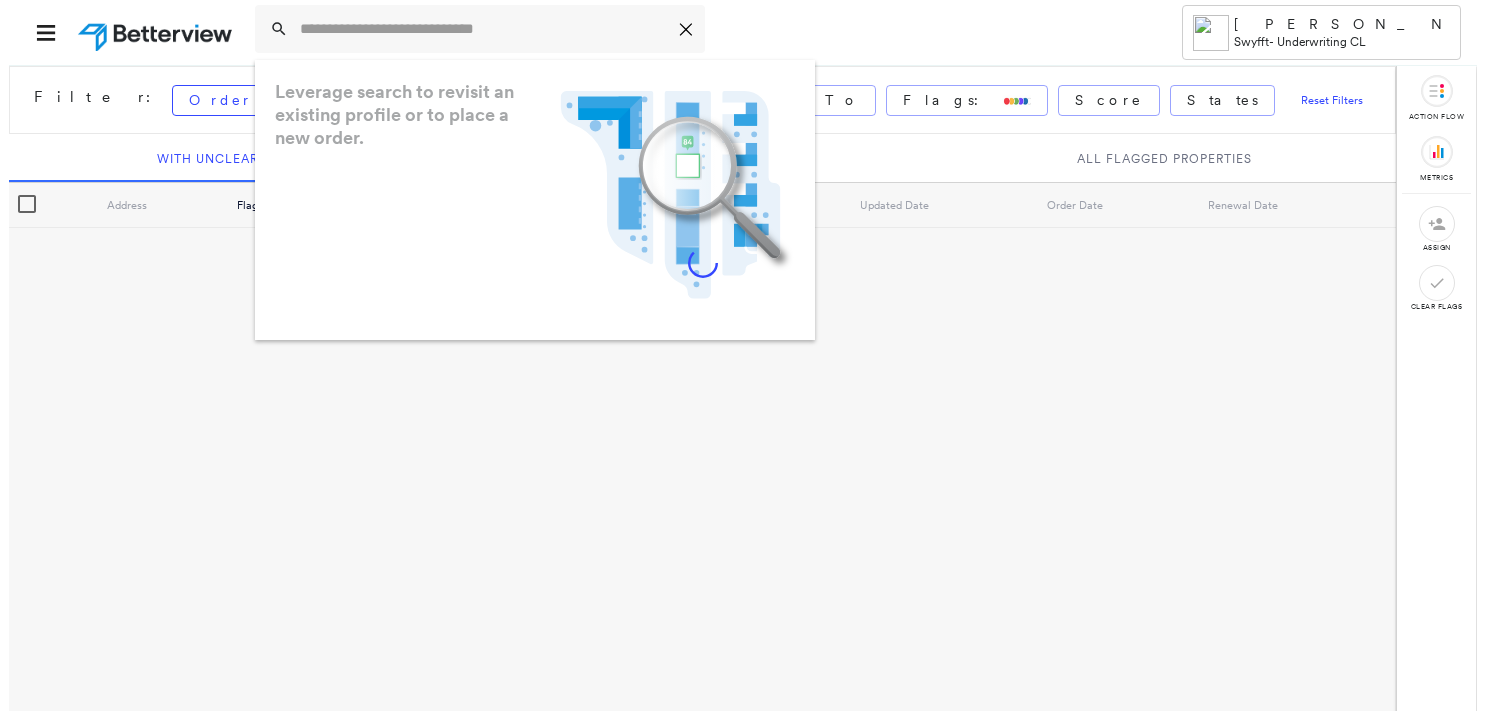 scroll, scrollTop: 0, scrollLeft: 0, axis: both 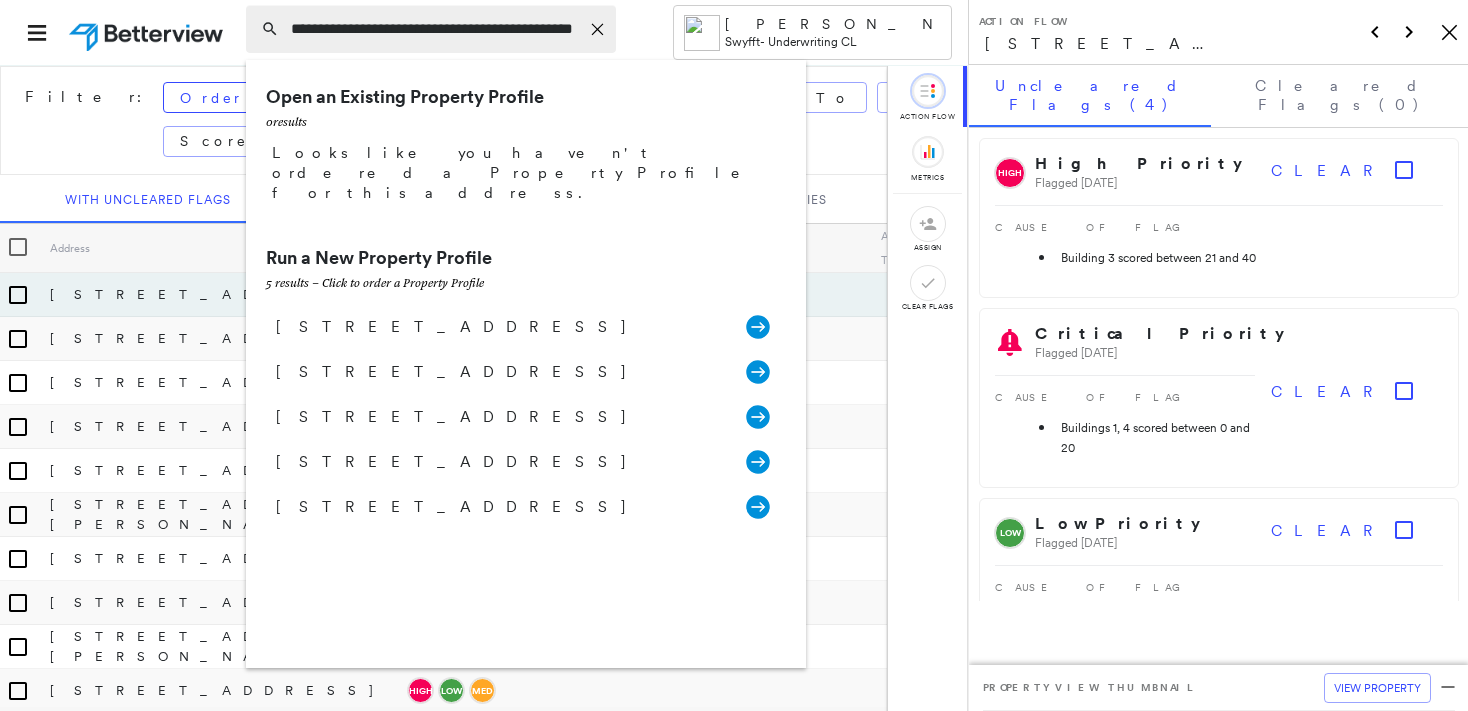 click on "**********" at bounding box center [435, 29] 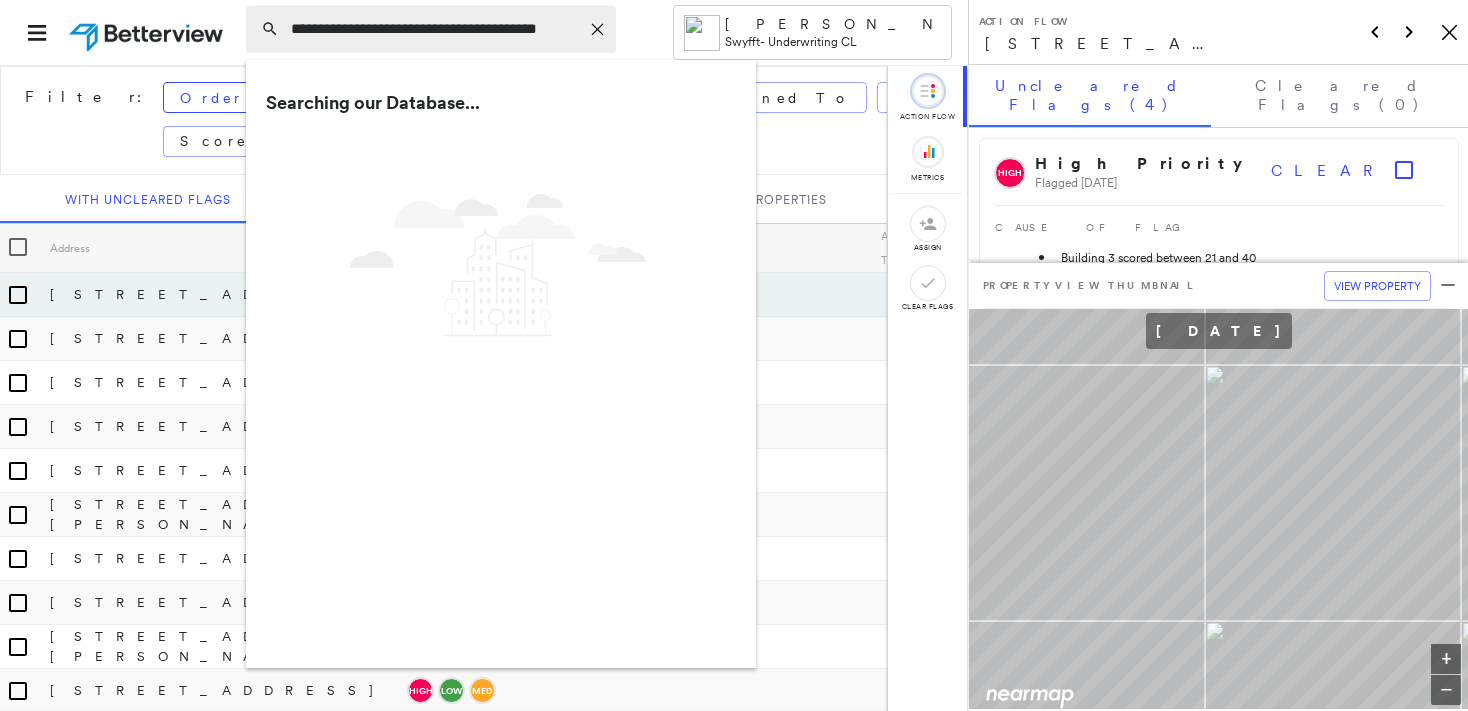 type on "**********" 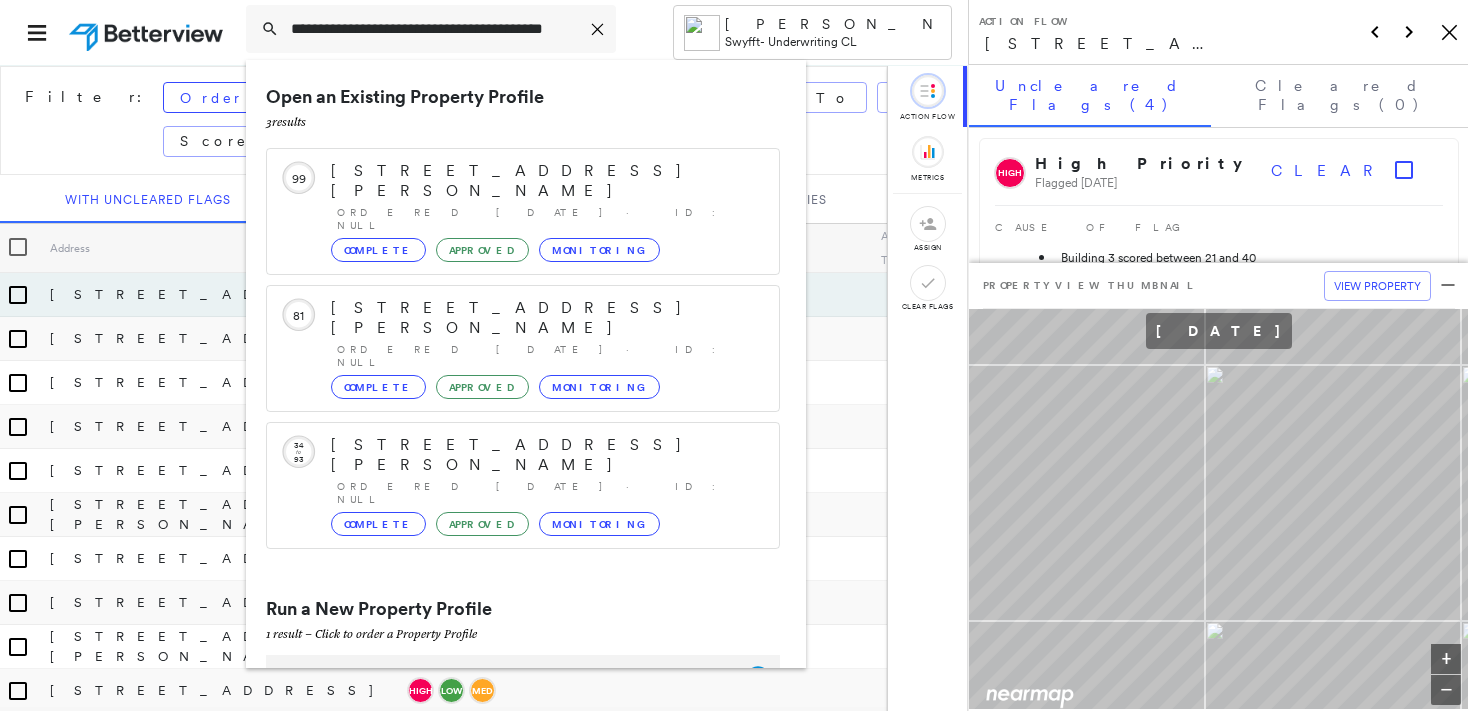 click on "3610 Country Club Dr, Los Angeles, CA 90019" at bounding box center (501, 678) 